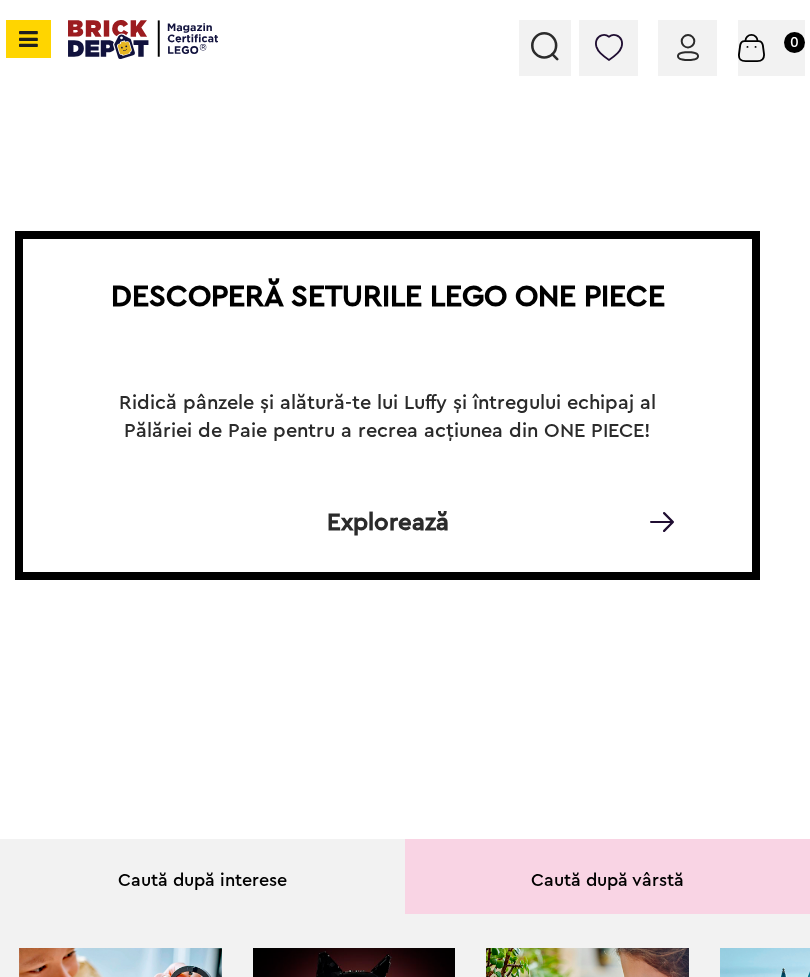 scroll, scrollTop: 0, scrollLeft: 0, axis: both 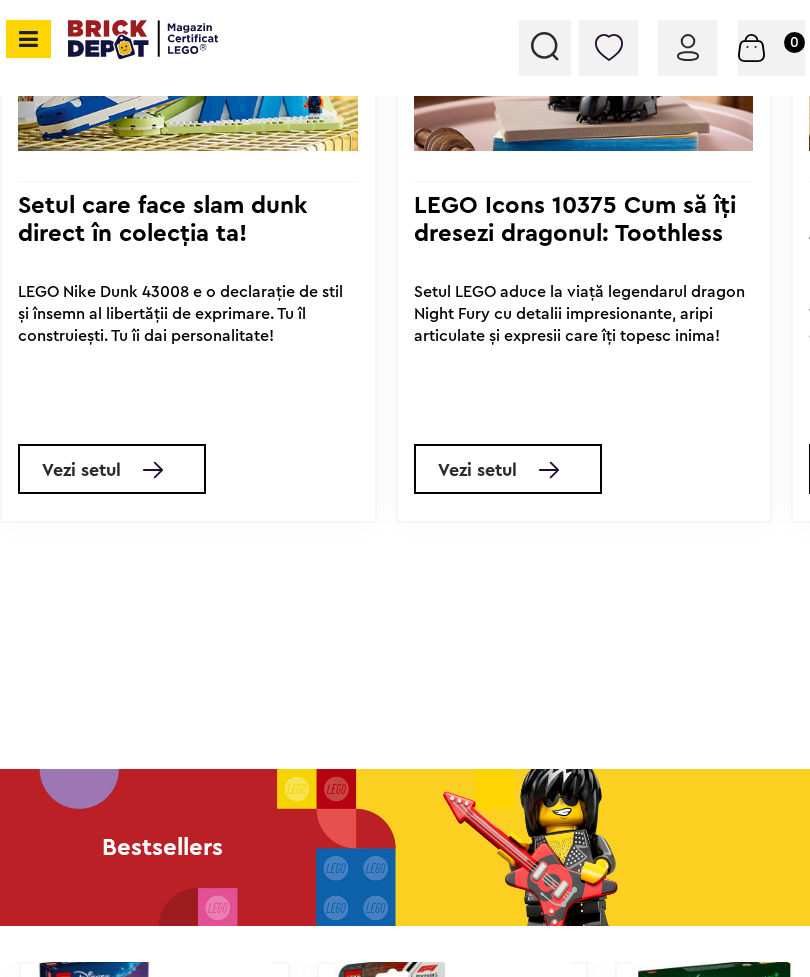 click at bounding box center [25, 39] 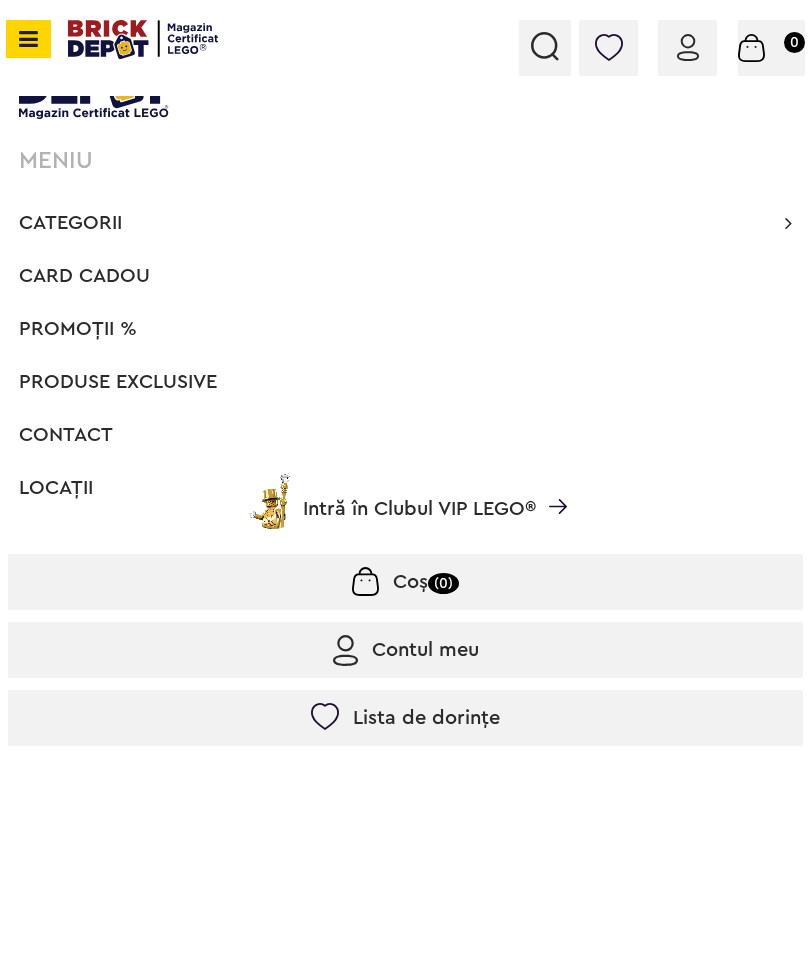 click on "Categorii" at bounding box center [70, 223] 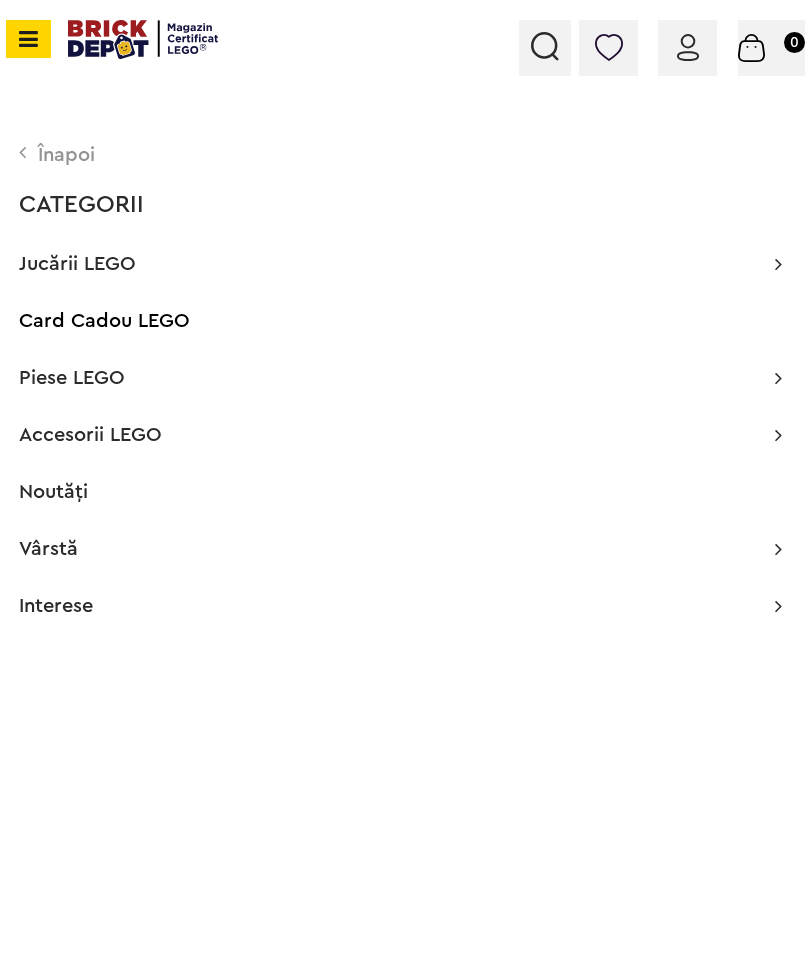click on "Jucării LEGO" at bounding box center [400, 264] 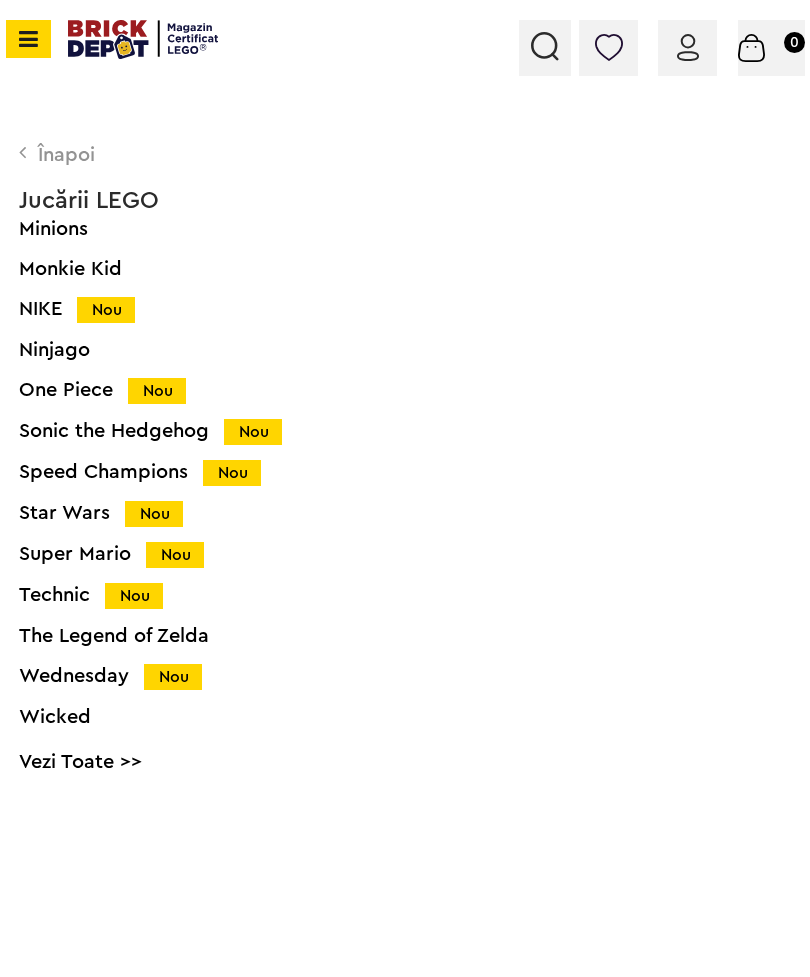 scroll, scrollTop: 1161, scrollLeft: 0, axis: vertical 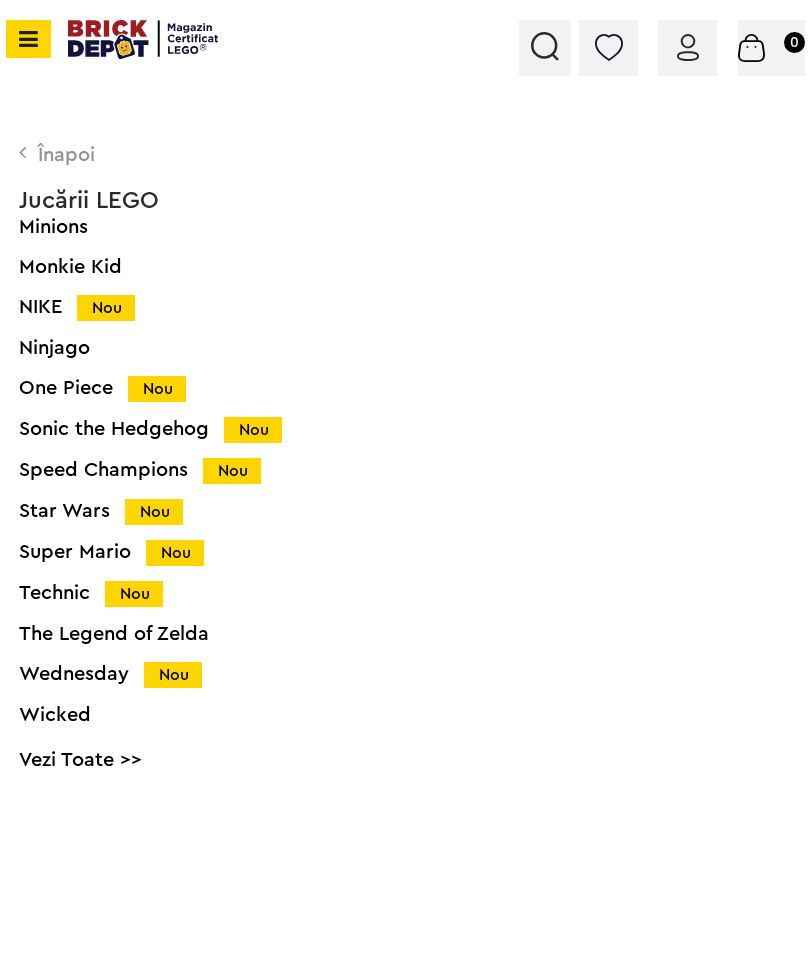 click on "Star Wars Nou" at bounding box center (424, 511) 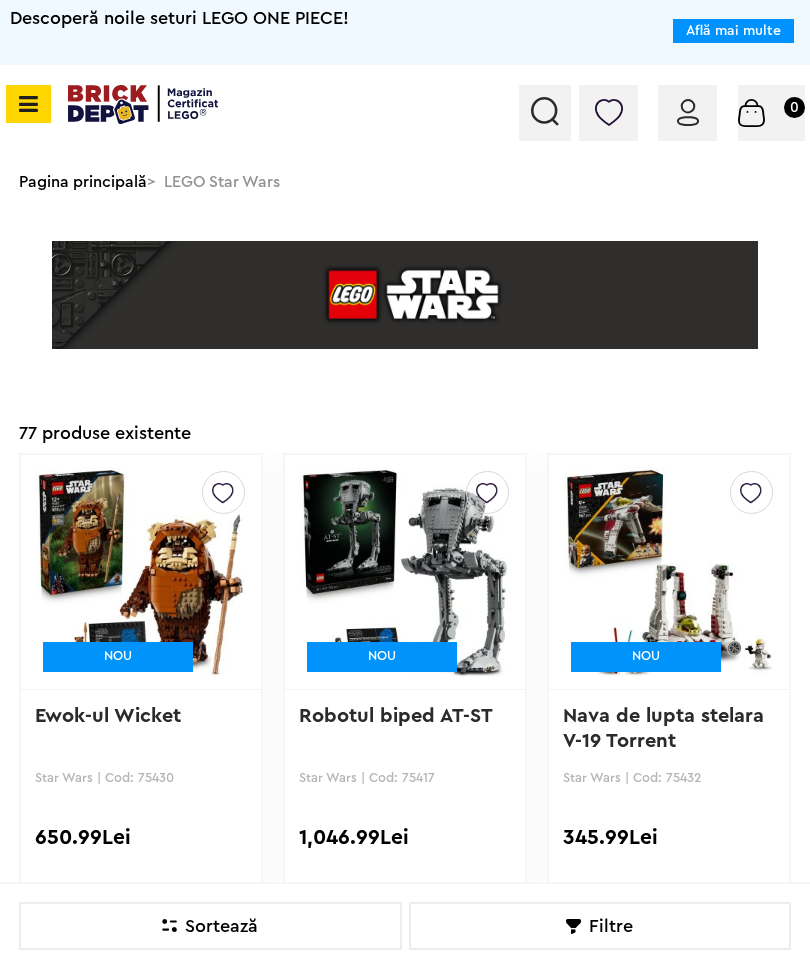 scroll, scrollTop: 0, scrollLeft: 0, axis: both 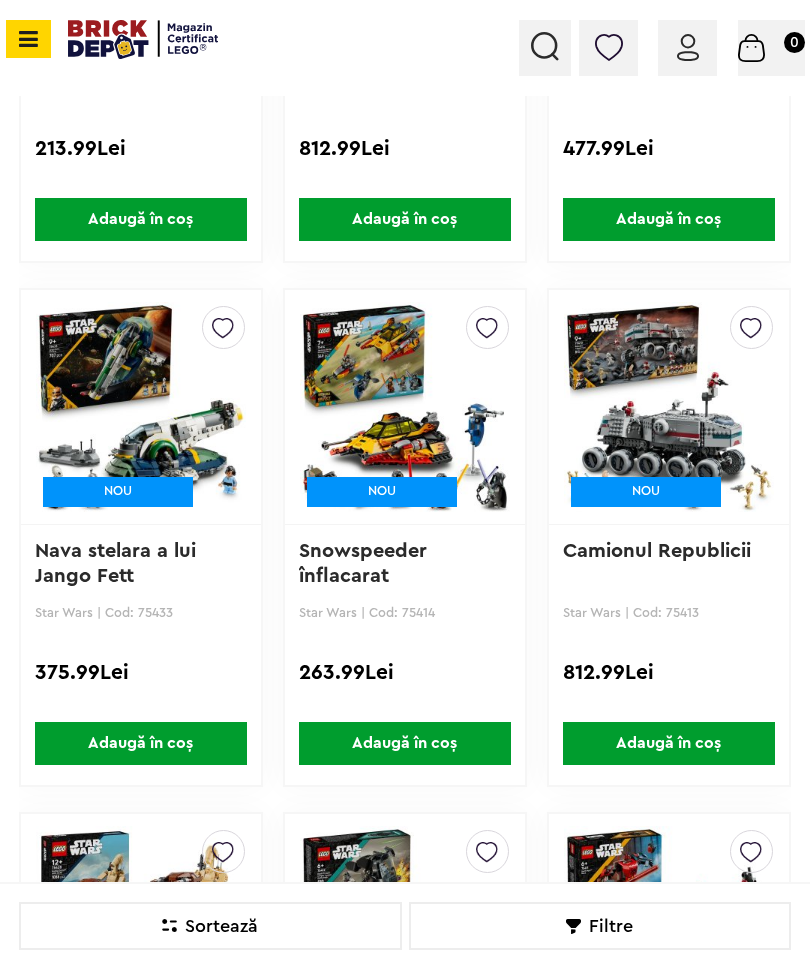 click at bounding box center (688, 47) 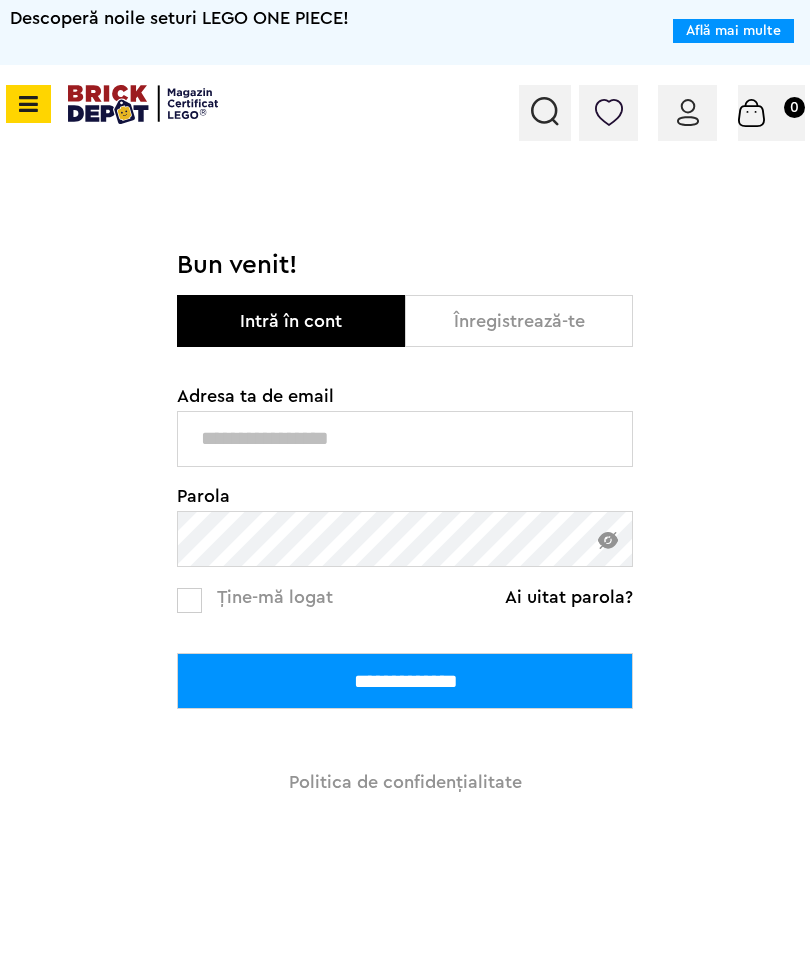 scroll, scrollTop: 0, scrollLeft: 0, axis: both 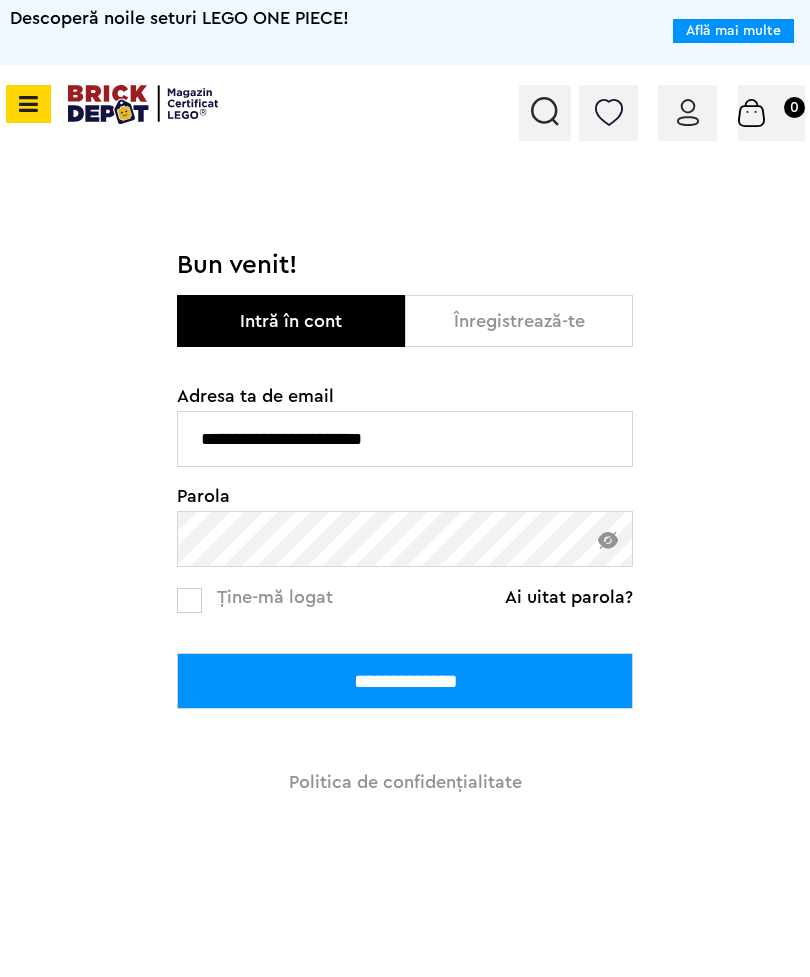 type on "**********" 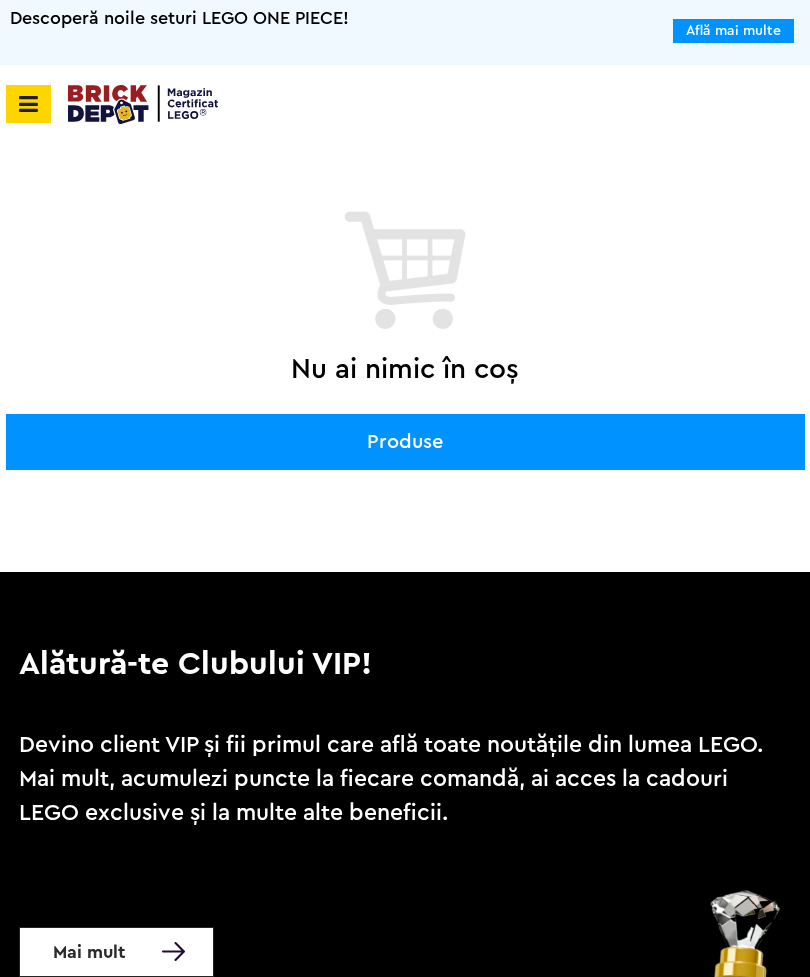 scroll, scrollTop: 0, scrollLeft: 0, axis: both 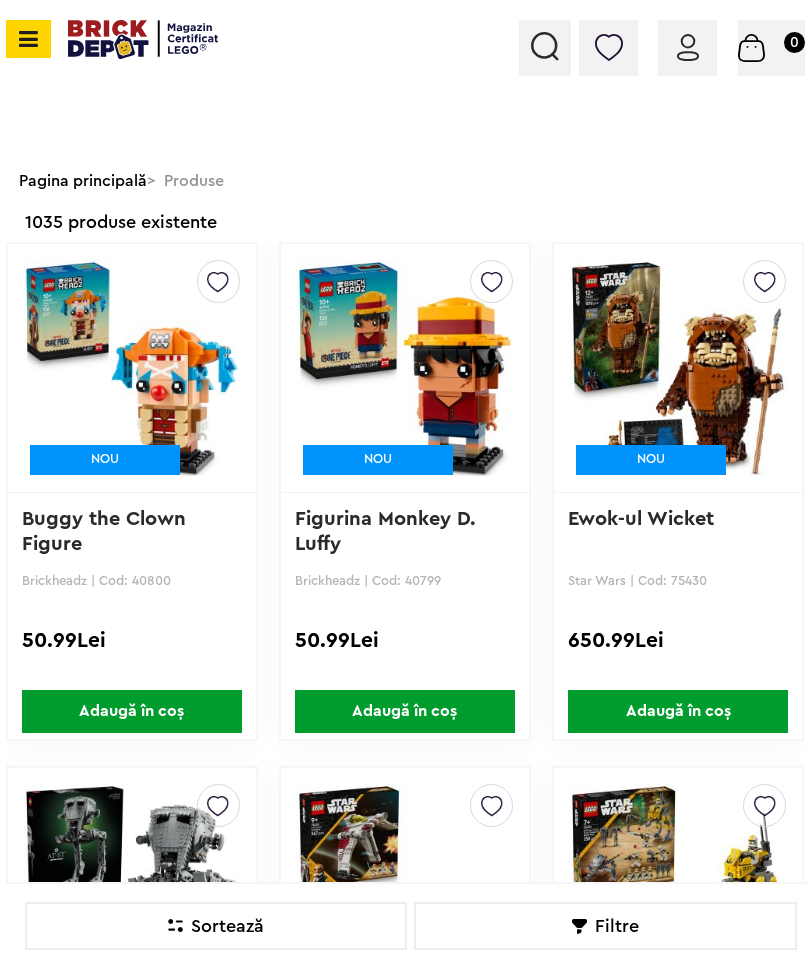 click at bounding box center [545, 46] 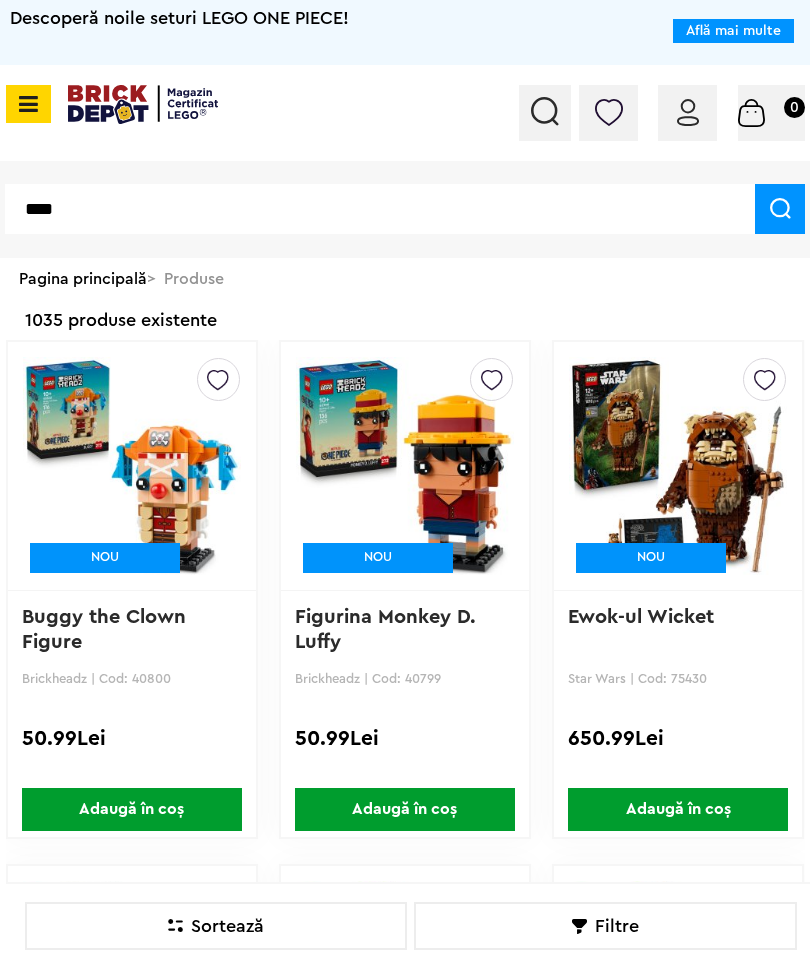 scroll, scrollTop: 0, scrollLeft: 0, axis: both 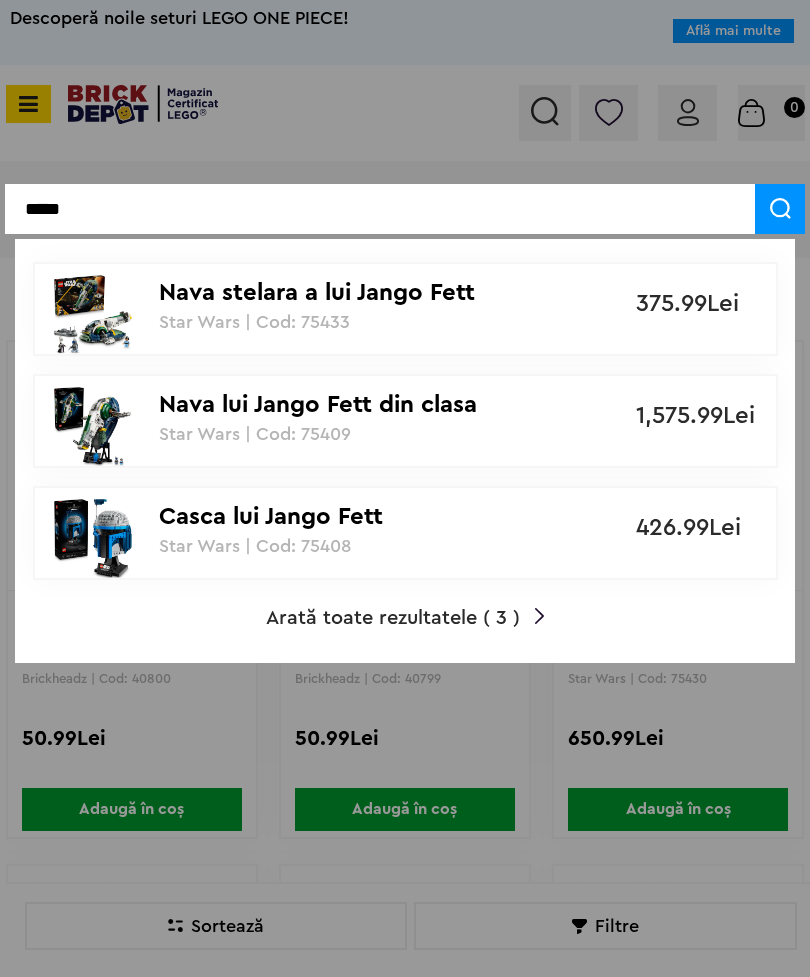 type on "*****" 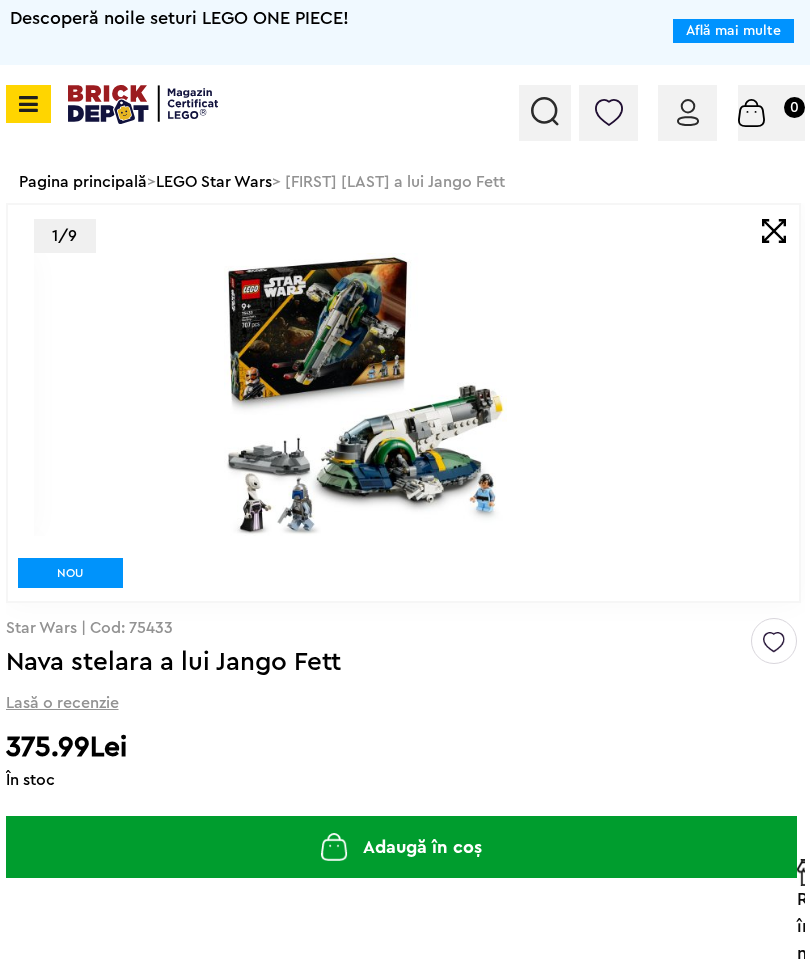 scroll, scrollTop: 0, scrollLeft: 0, axis: both 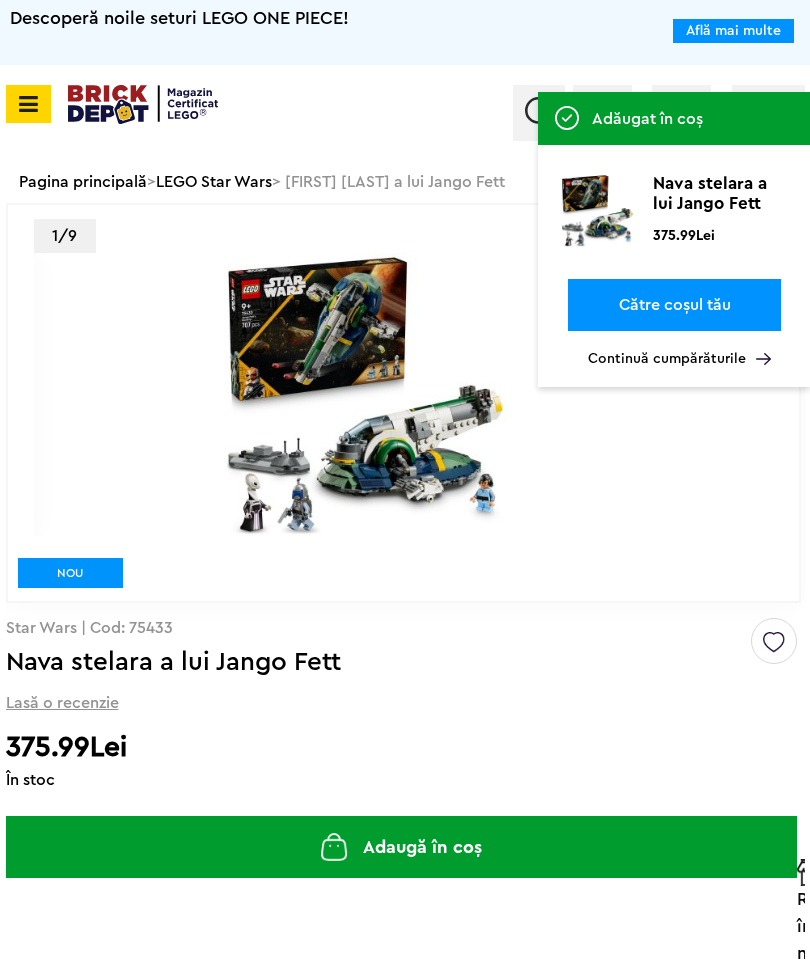 click on "Către coșul tău" at bounding box center (674, 305) 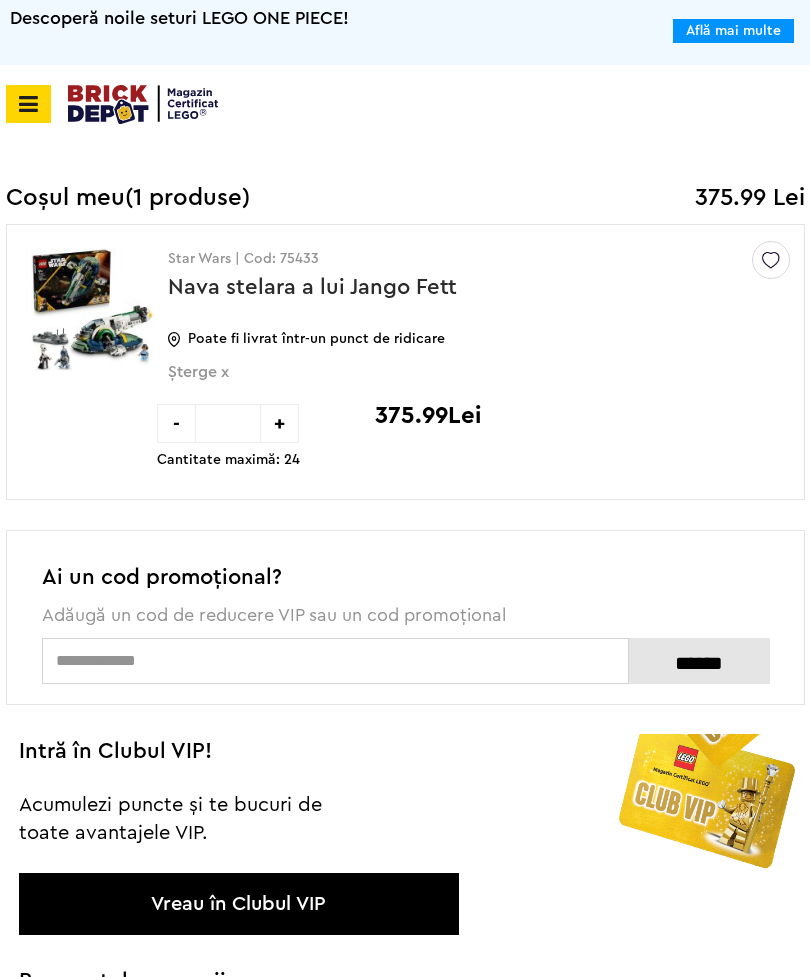 scroll, scrollTop: 0, scrollLeft: 0, axis: both 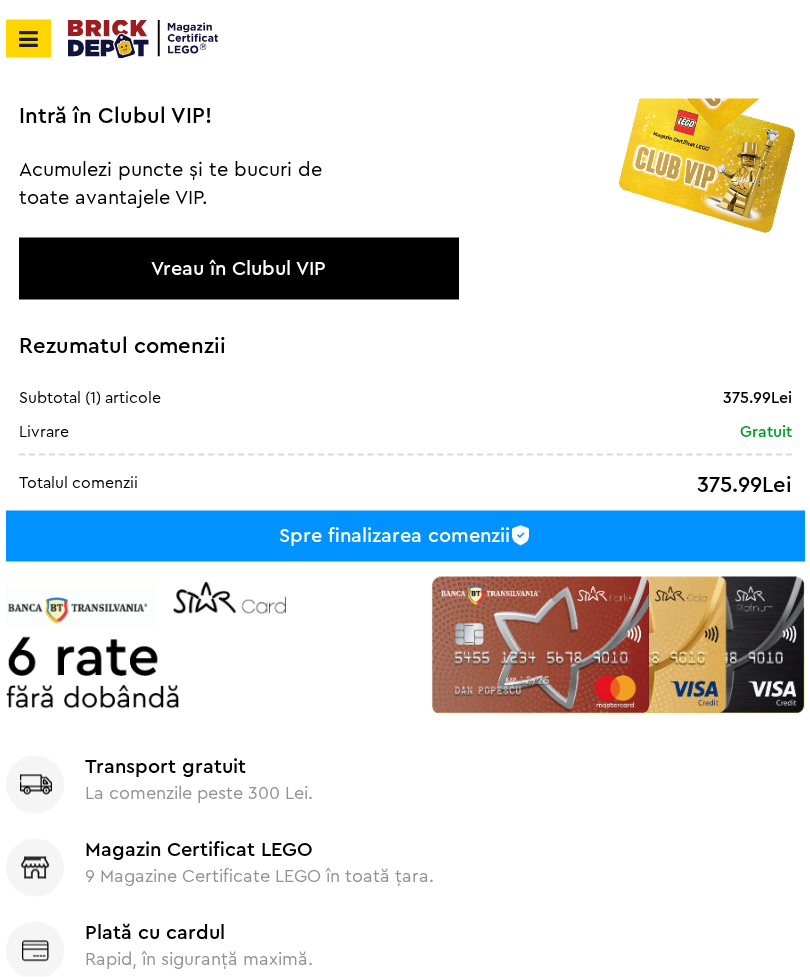 click on "Spre finalizarea comenzii" at bounding box center (405, 536) 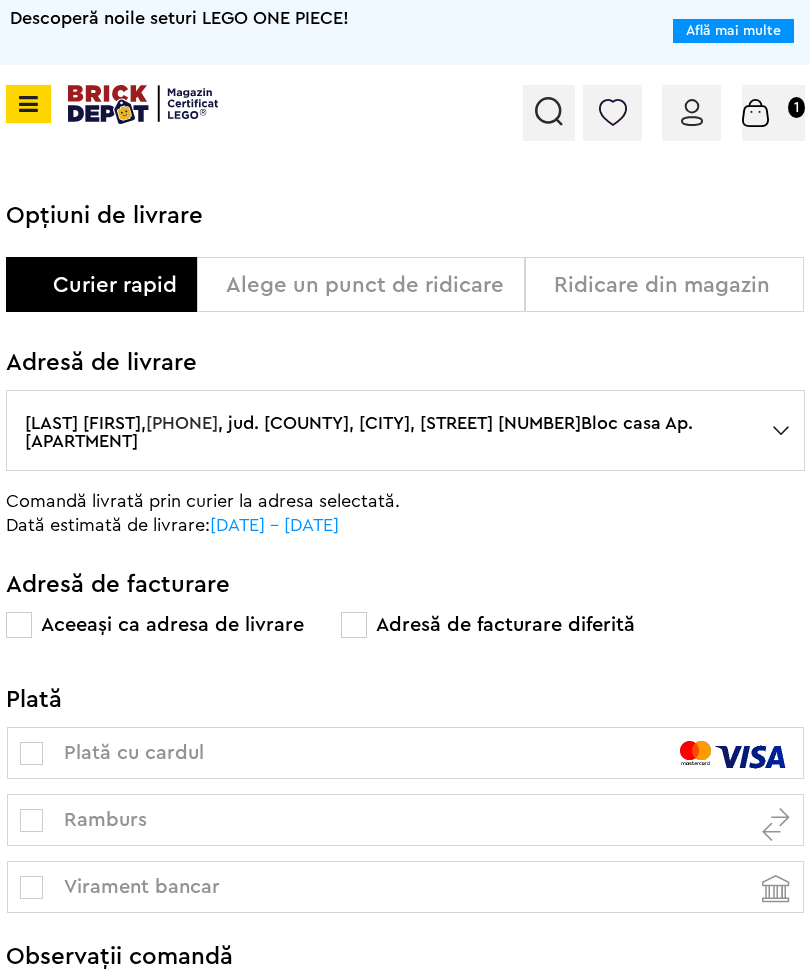 scroll, scrollTop: 0, scrollLeft: 0, axis: both 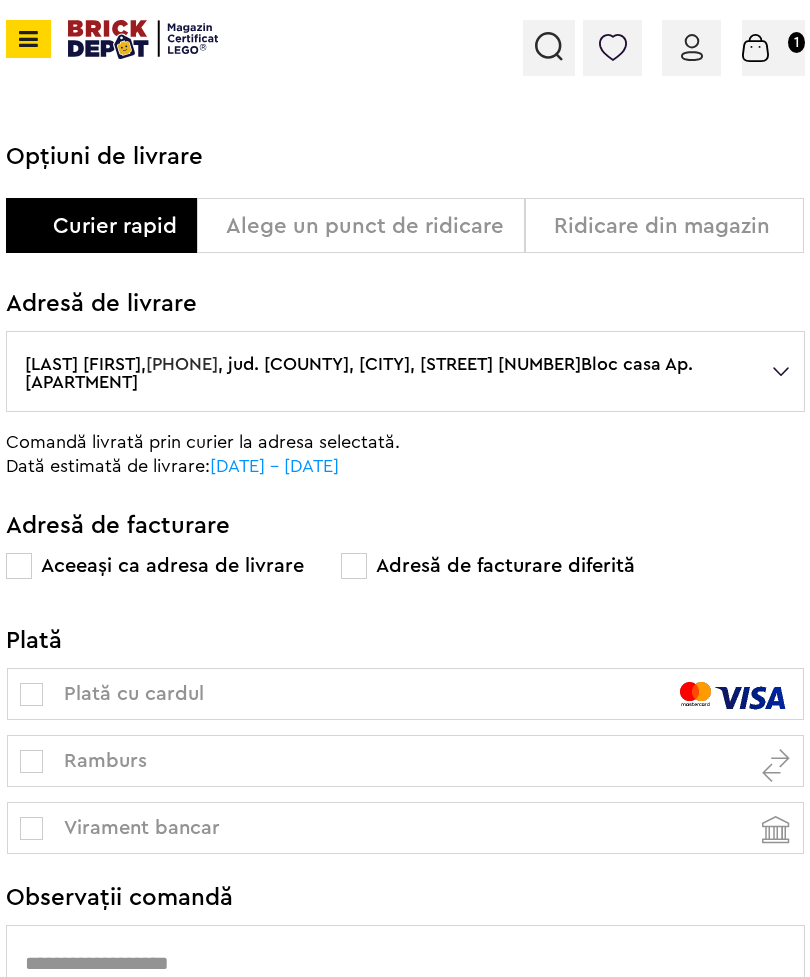 click at bounding box center [31, 761] 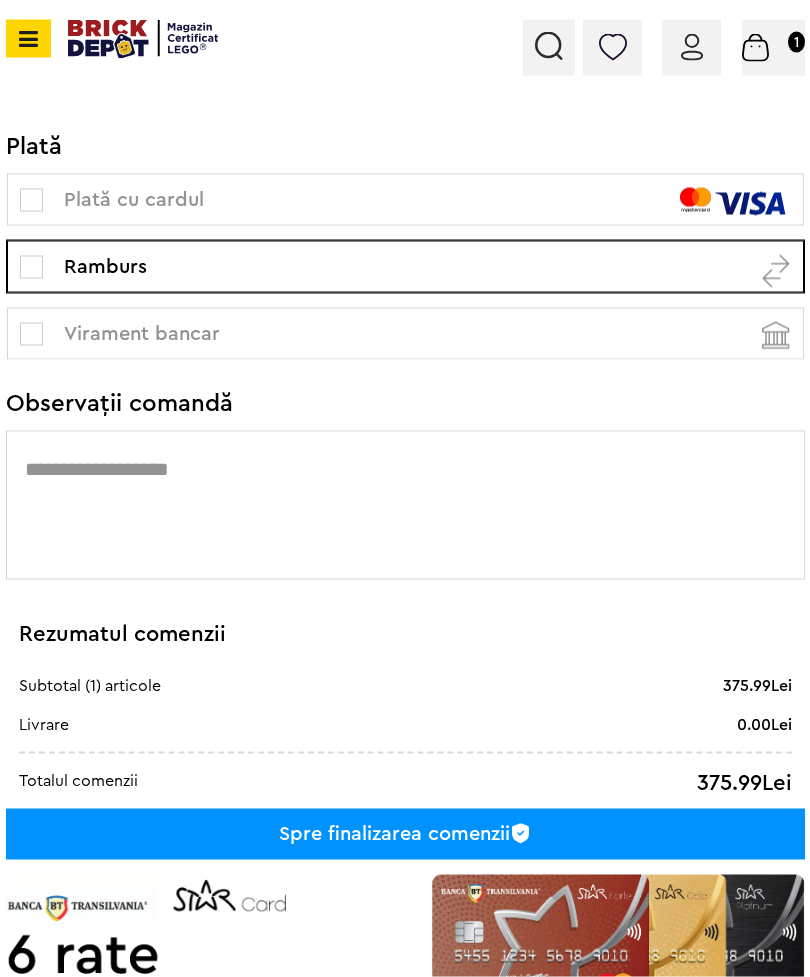 scroll, scrollTop: 698, scrollLeft: 0, axis: vertical 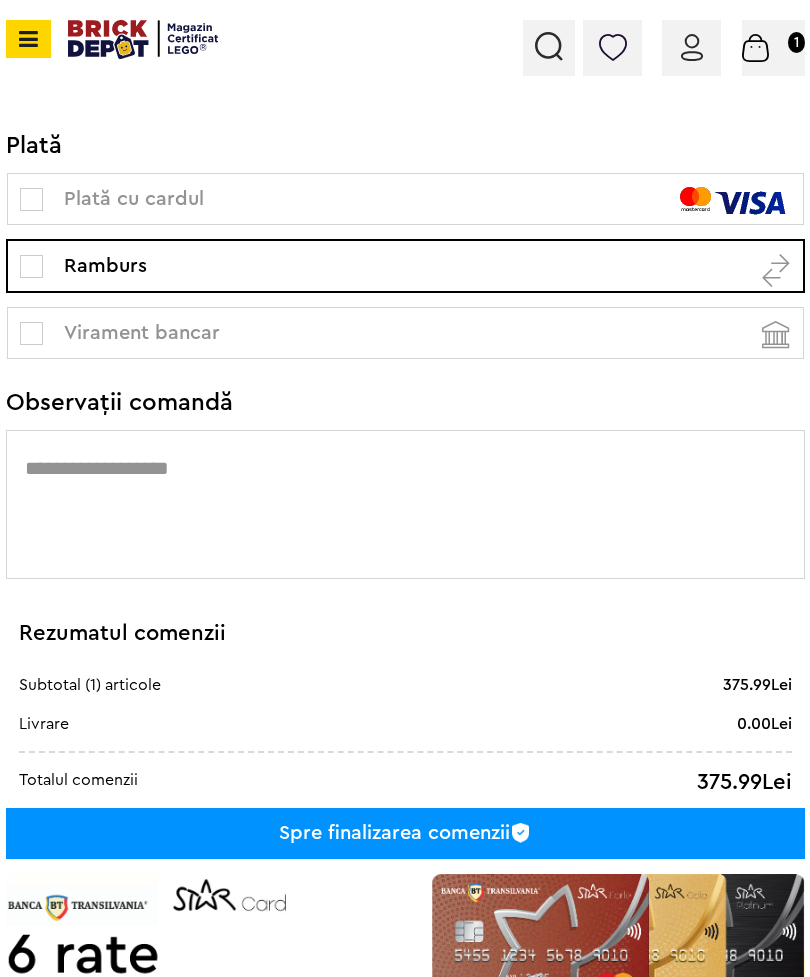 click on "Spre finalizarea comenzii" at bounding box center (405, 833) 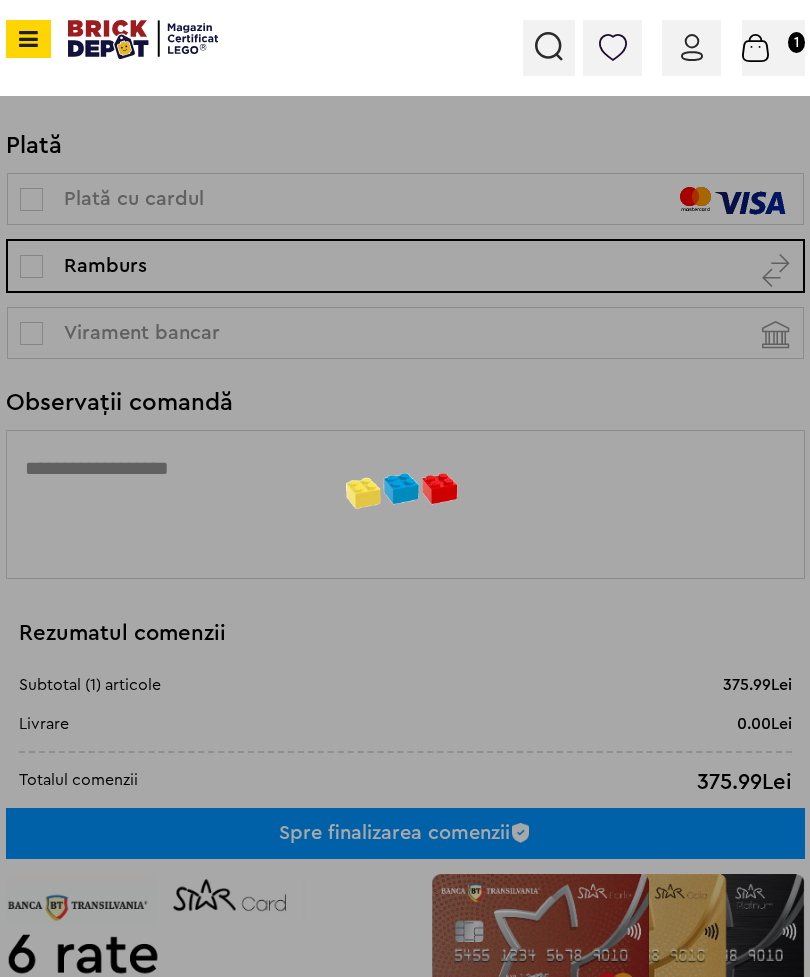 scroll, scrollTop: 340, scrollLeft: 0, axis: vertical 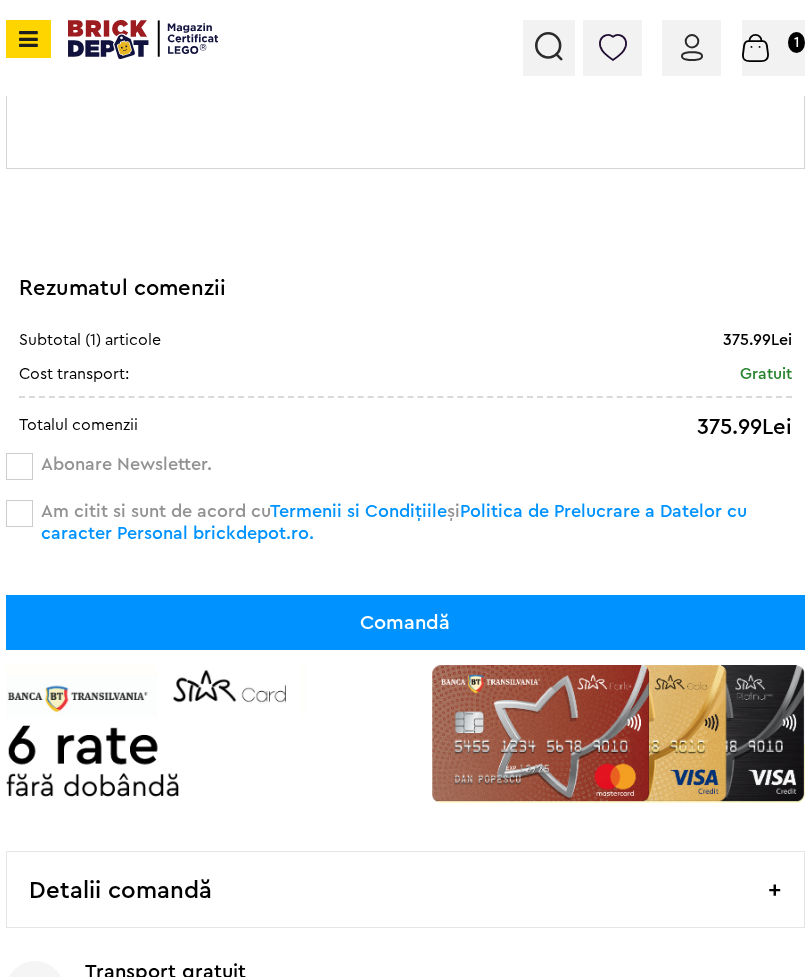 click on "Comandă" at bounding box center [405, 622] 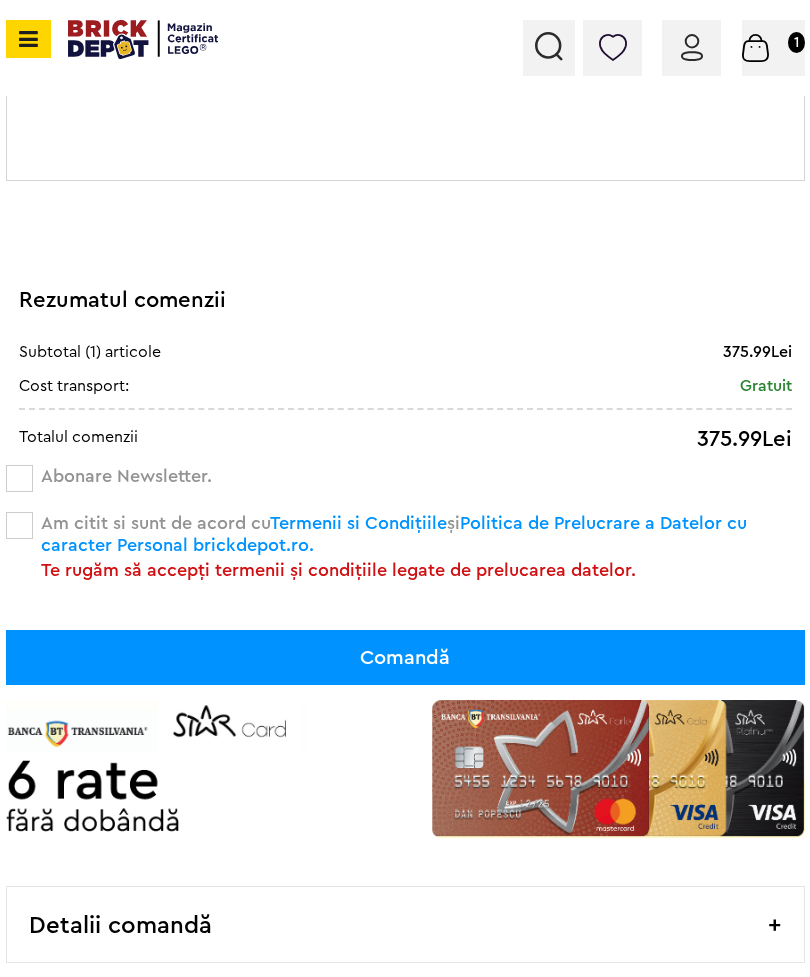 scroll, scrollTop: 902, scrollLeft: 0, axis: vertical 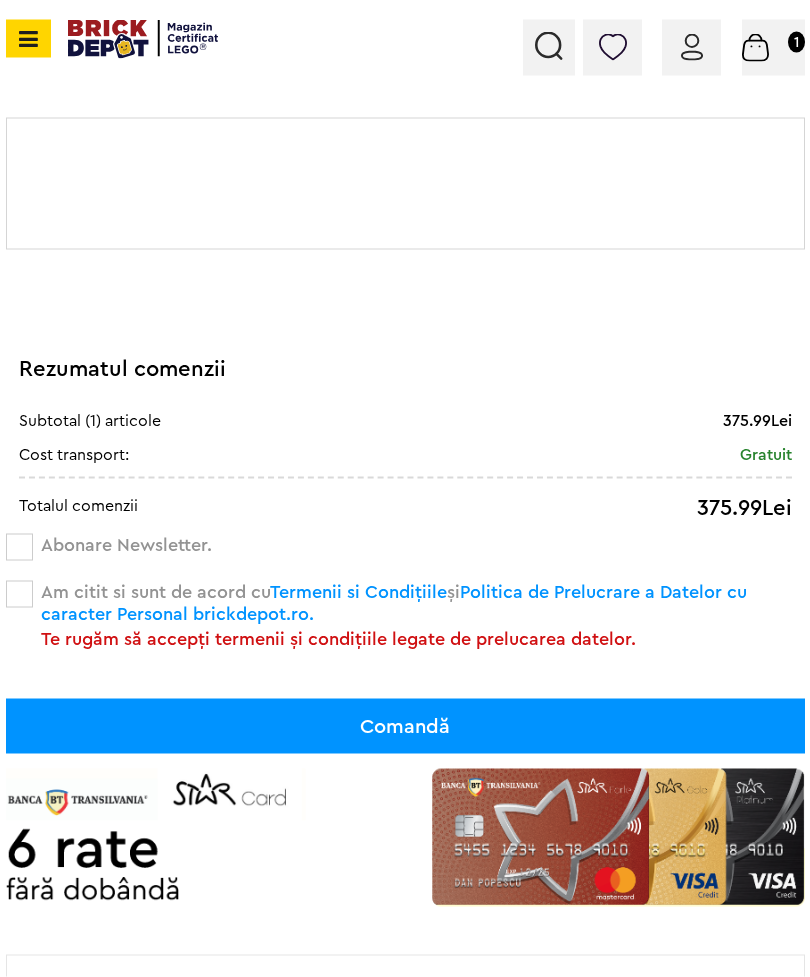 click at bounding box center (19, 594) 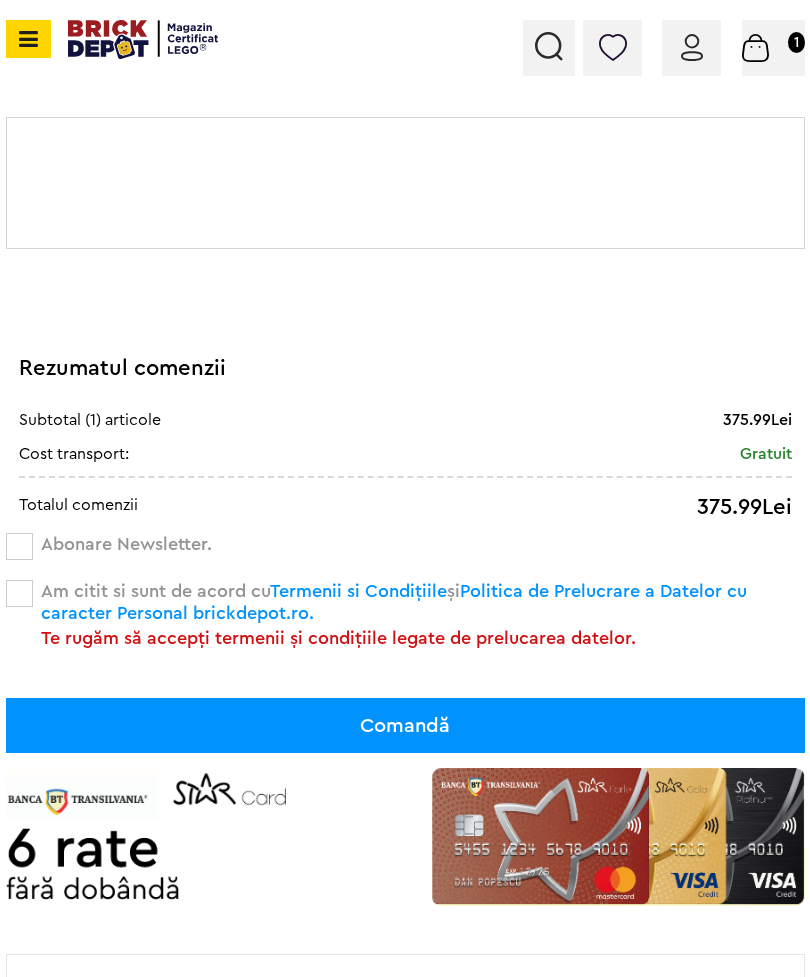 click on "Comandă" at bounding box center [405, 725] 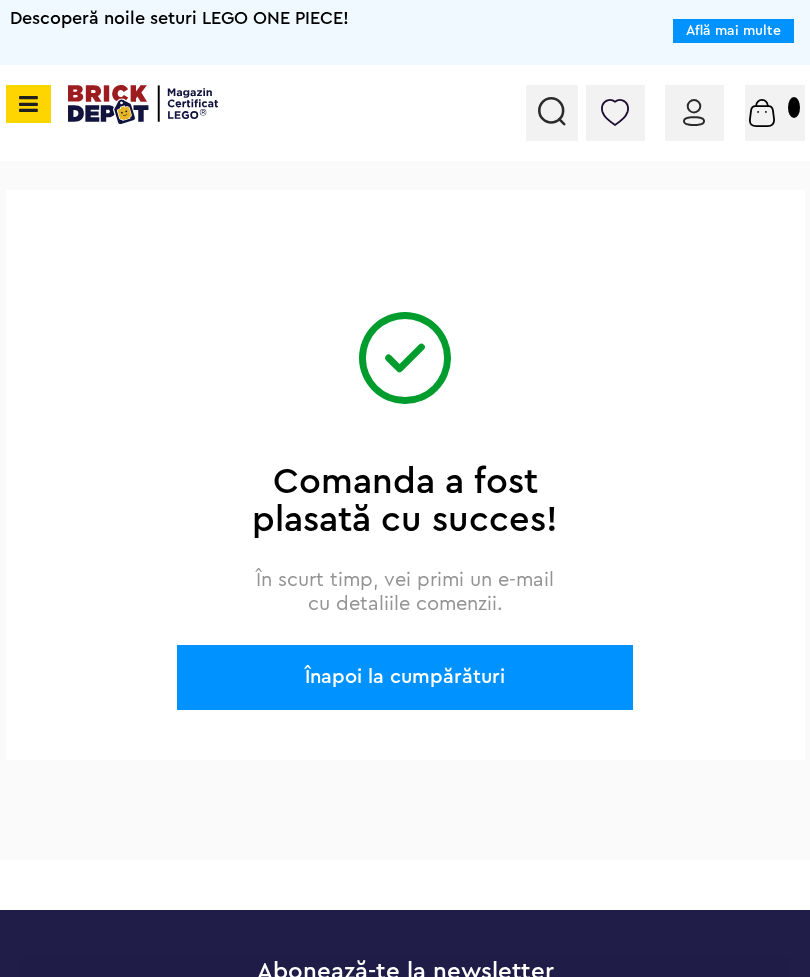 scroll, scrollTop: 0, scrollLeft: 0, axis: both 